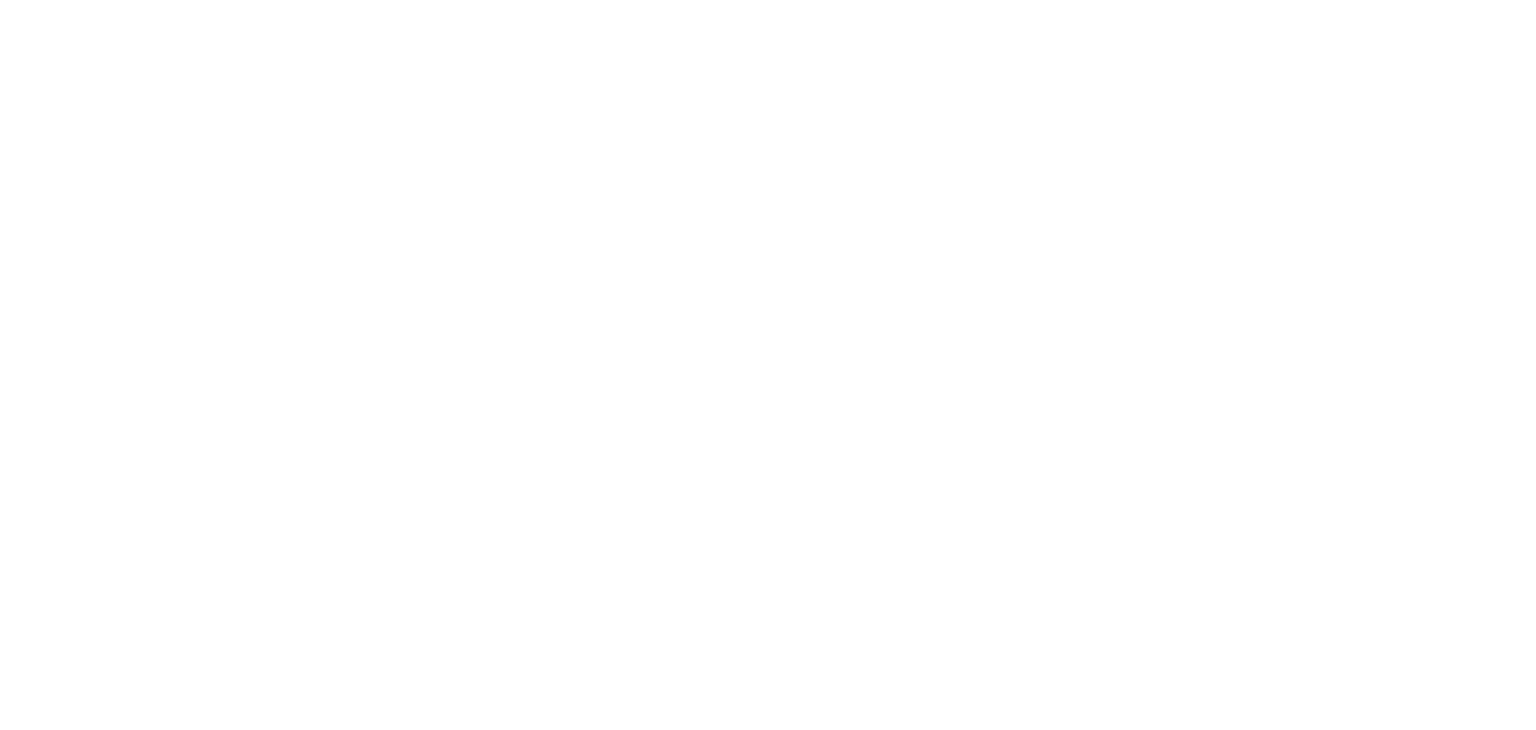 scroll, scrollTop: 0, scrollLeft: 0, axis: both 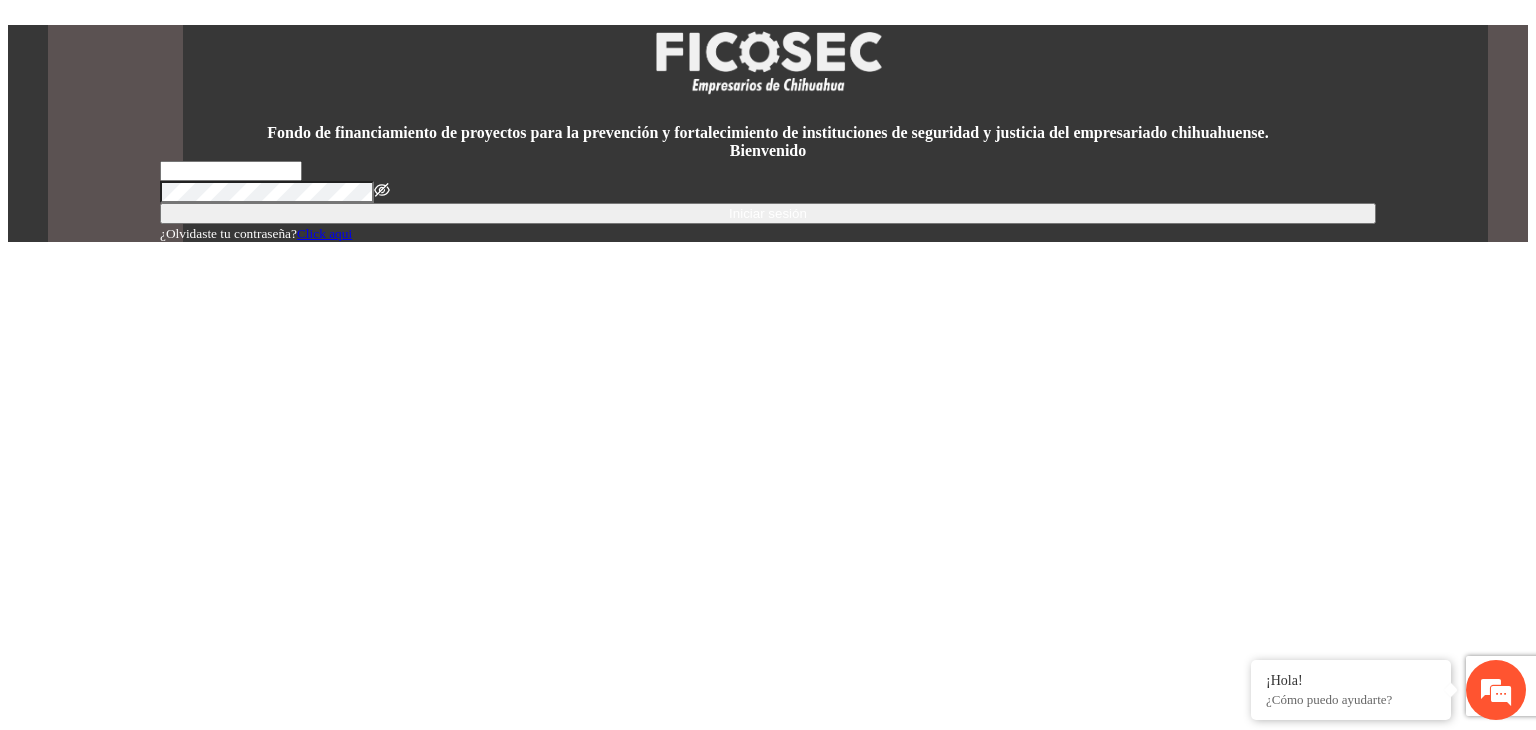 click at bounding box center [231, 171] 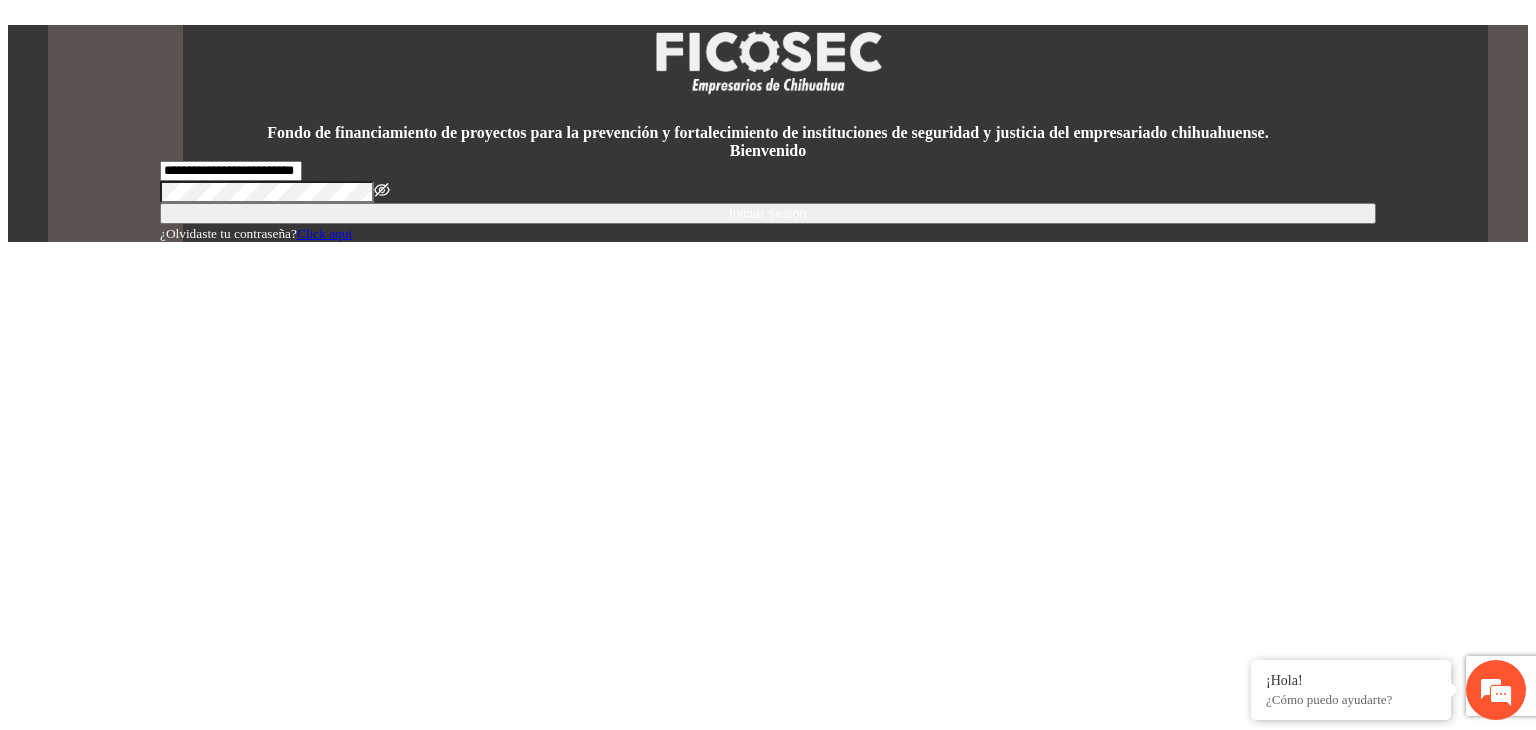 click on "Iniciar sesión" at bounding box center (768, 213) 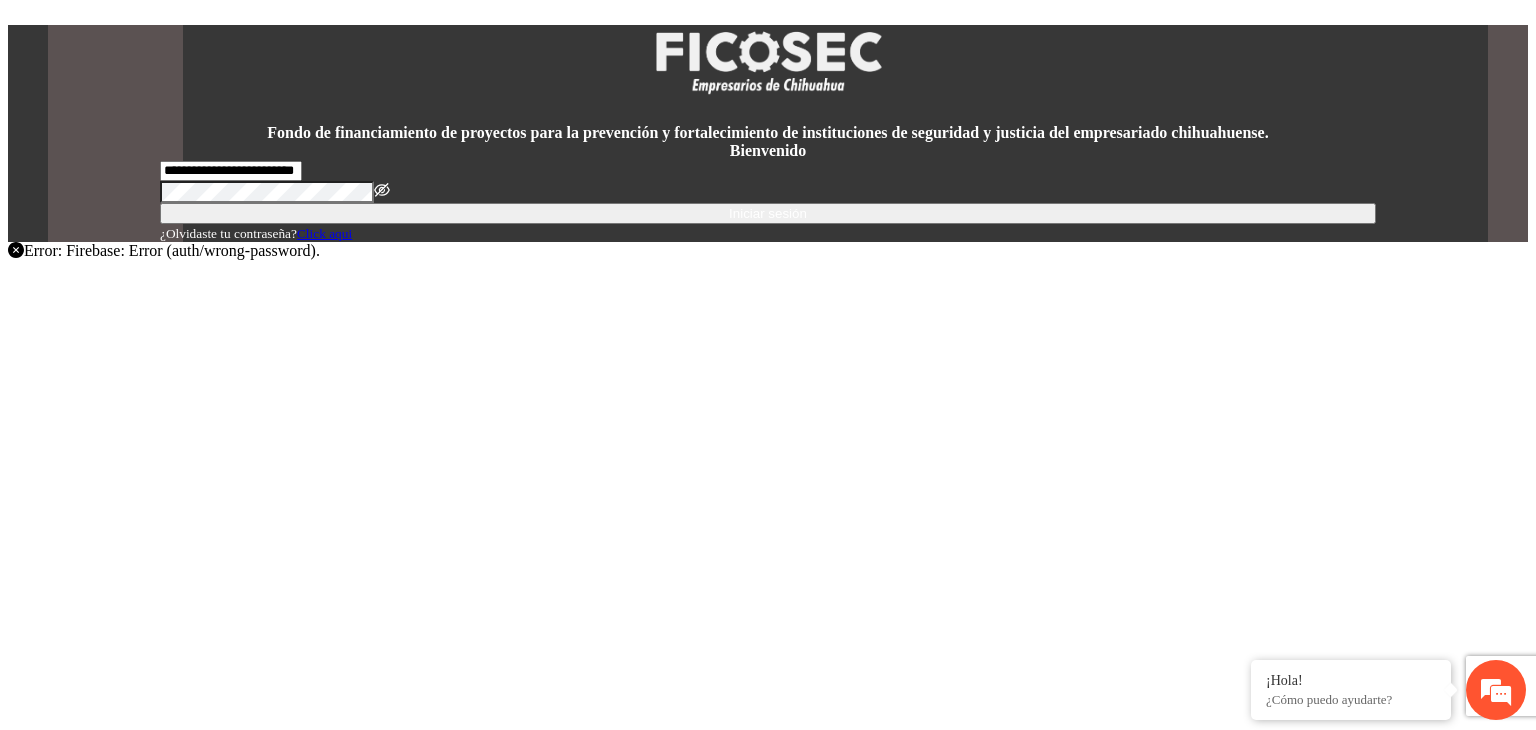 click on "**********" at bounding box center [768, 133] 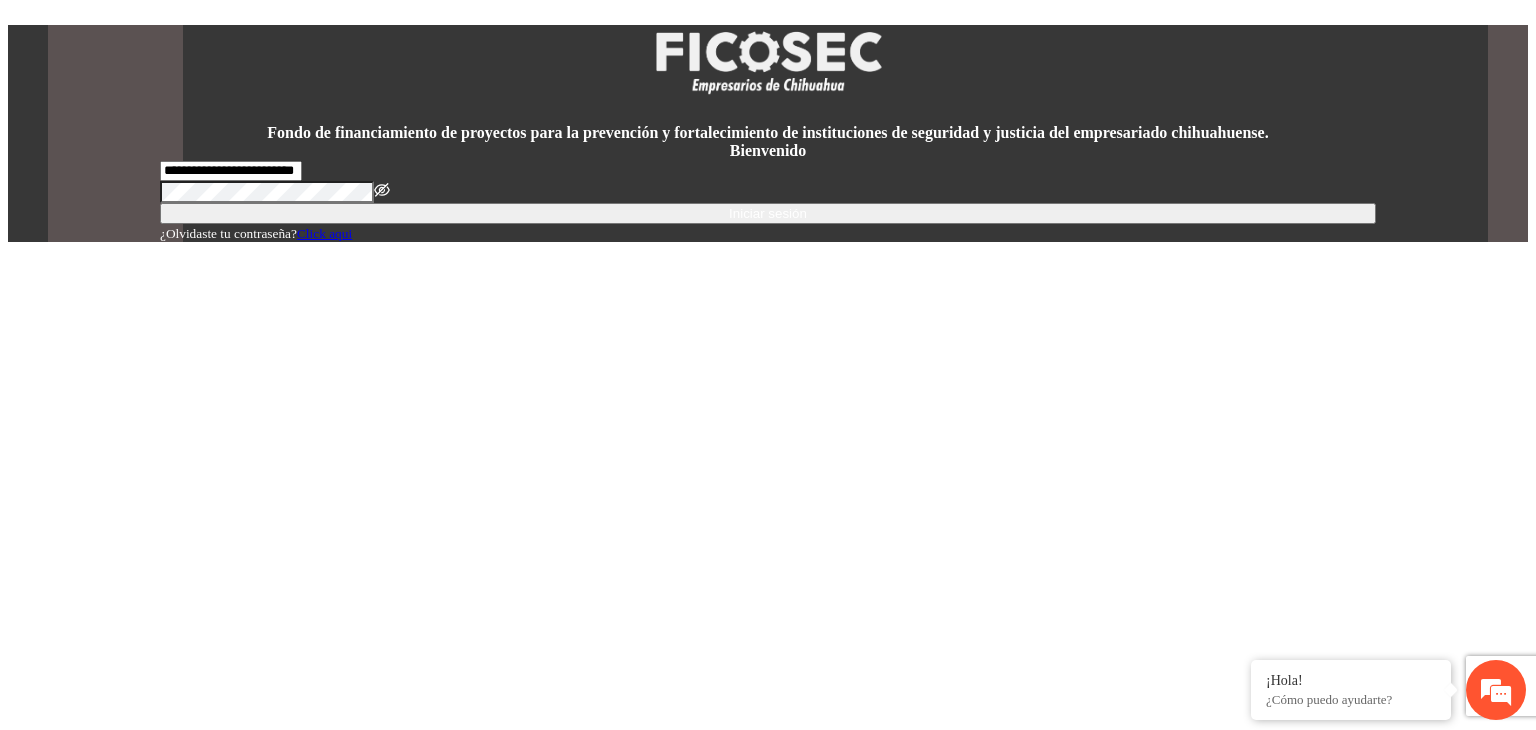 click on "Iniciar sesión" at bounding box center [768, 213] 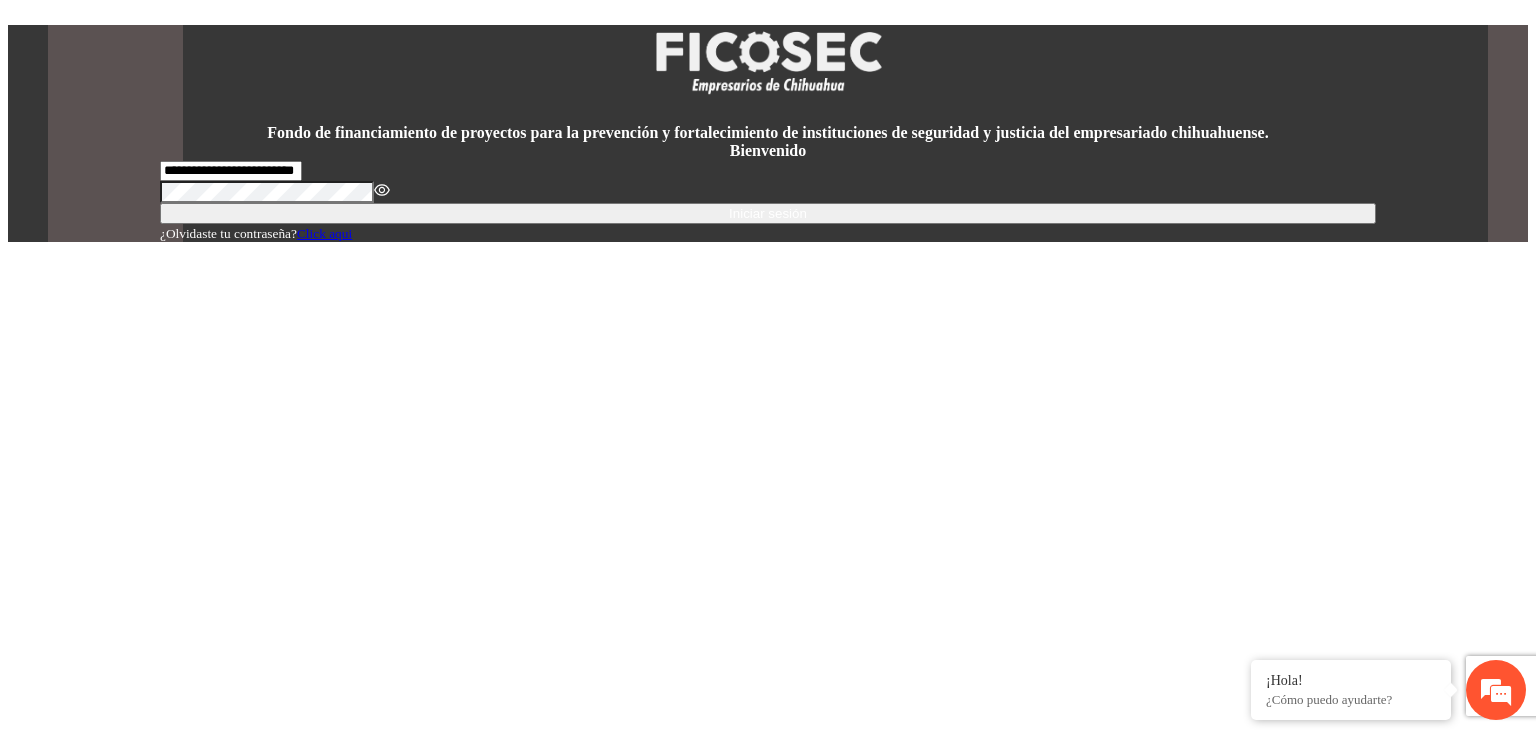 click at bounding box center [275, 190] 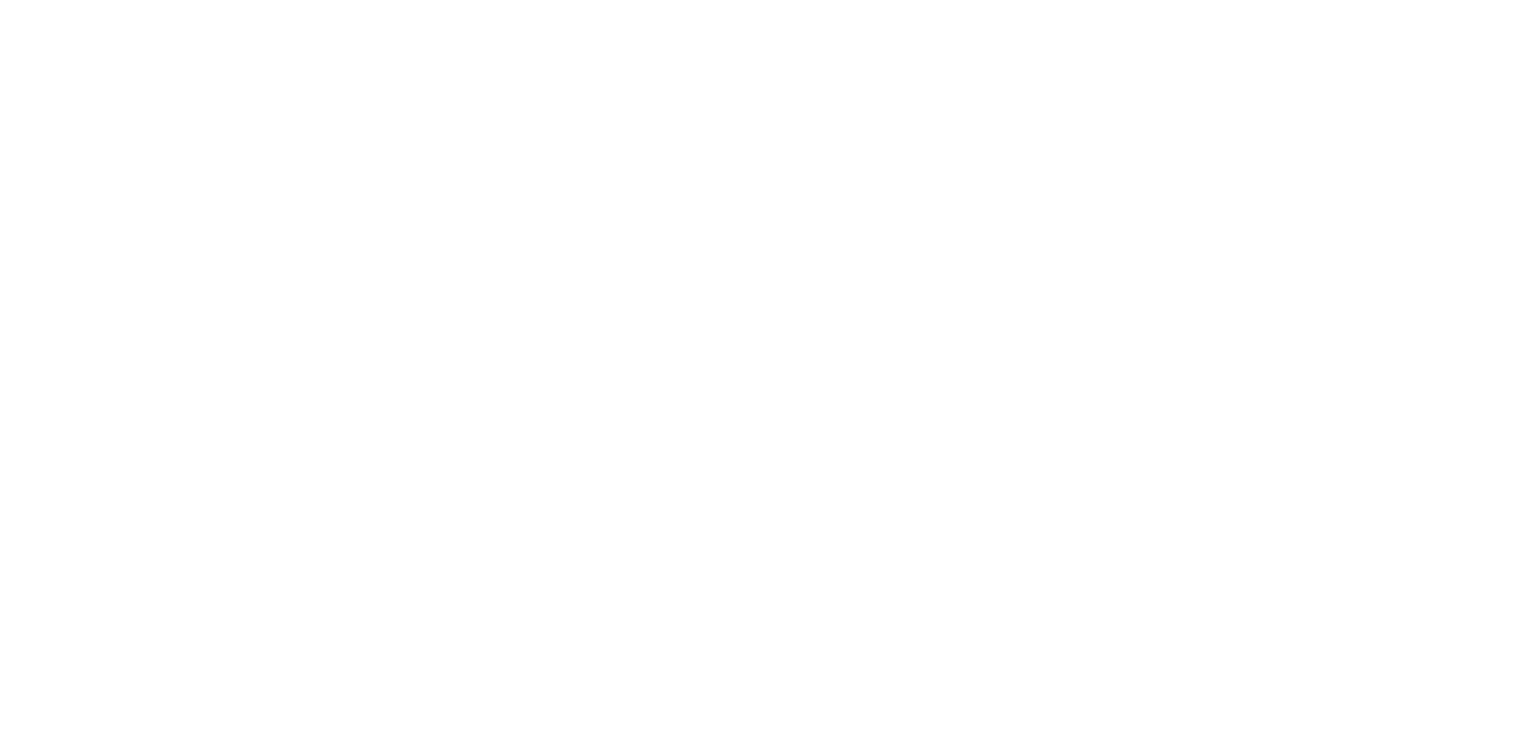 scroll, scrollTop: 0, scrollLeft: 0, axis: both 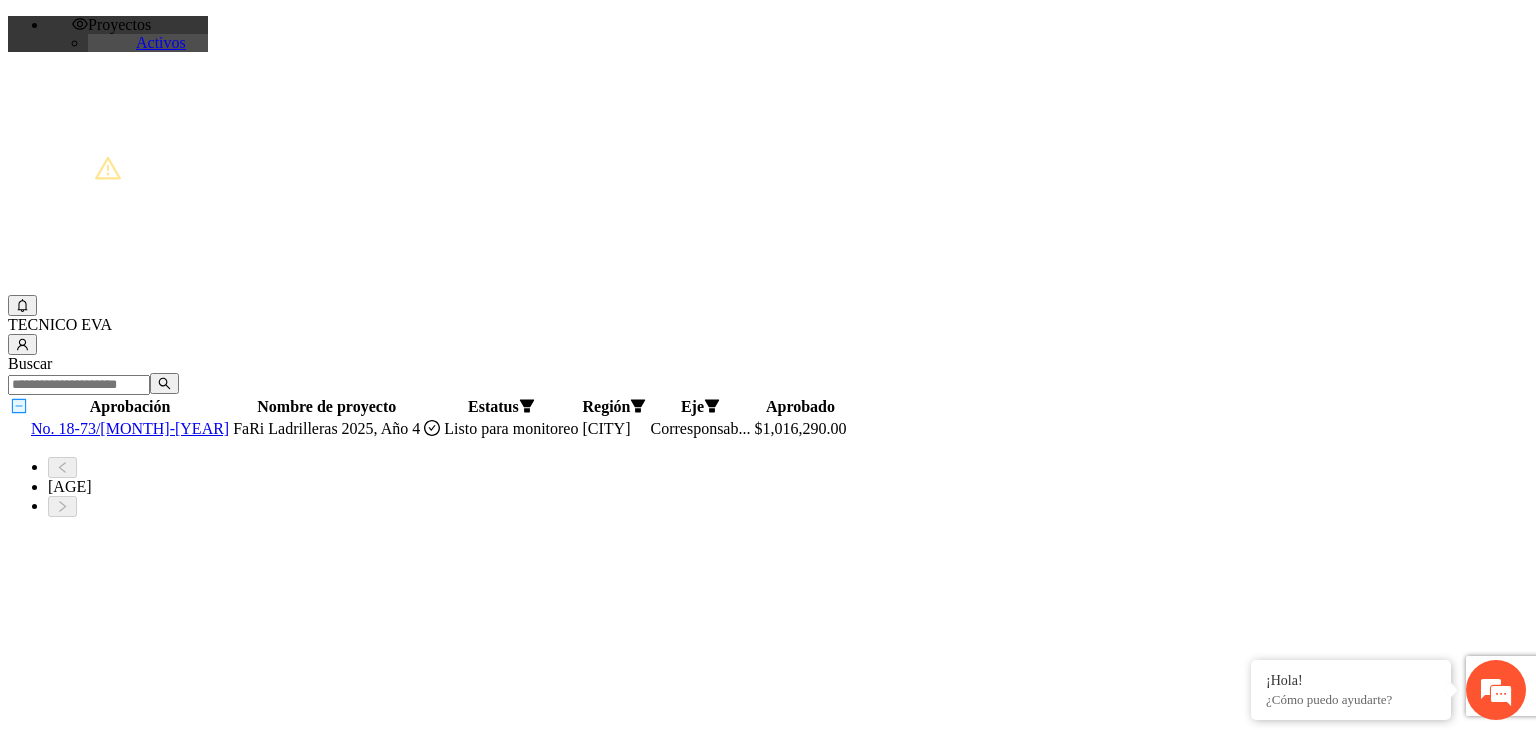 click on "No. 18-73/[MONTH]-[YEAR]" at bounding box center [130, 428] 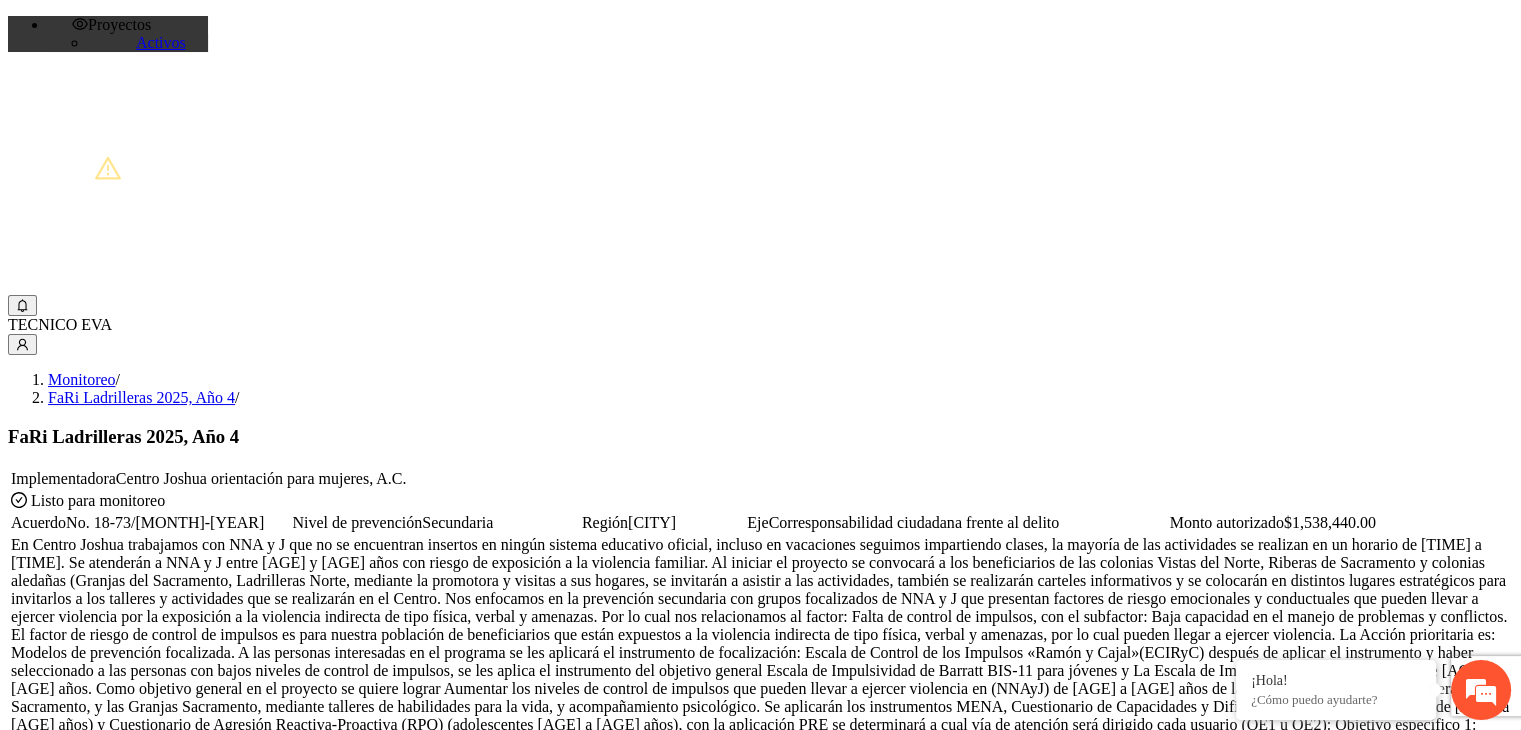 scroll, scrollTop: 0, scrollLeft: 0, axis: both 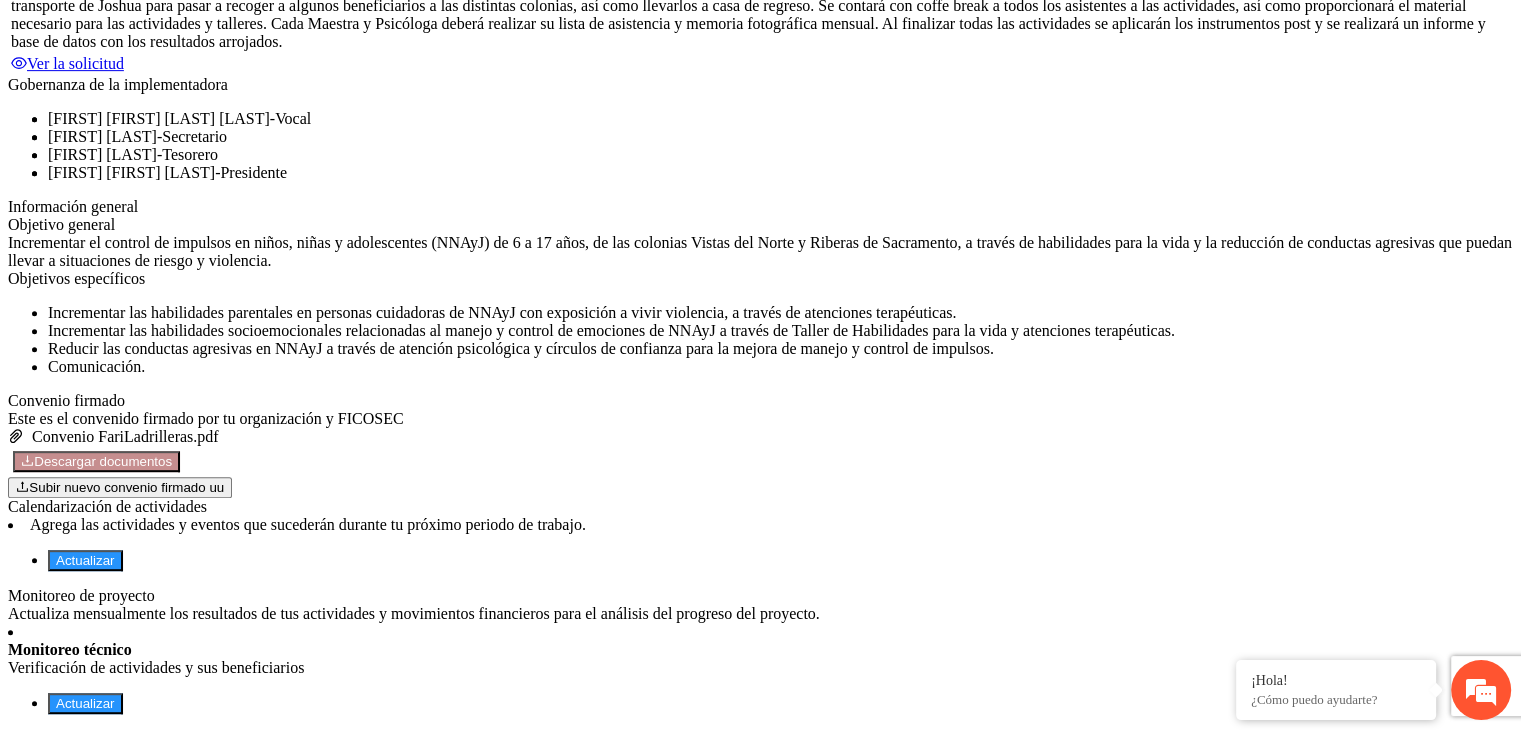 click on "Actualizar" at bounding box center (85, 560) 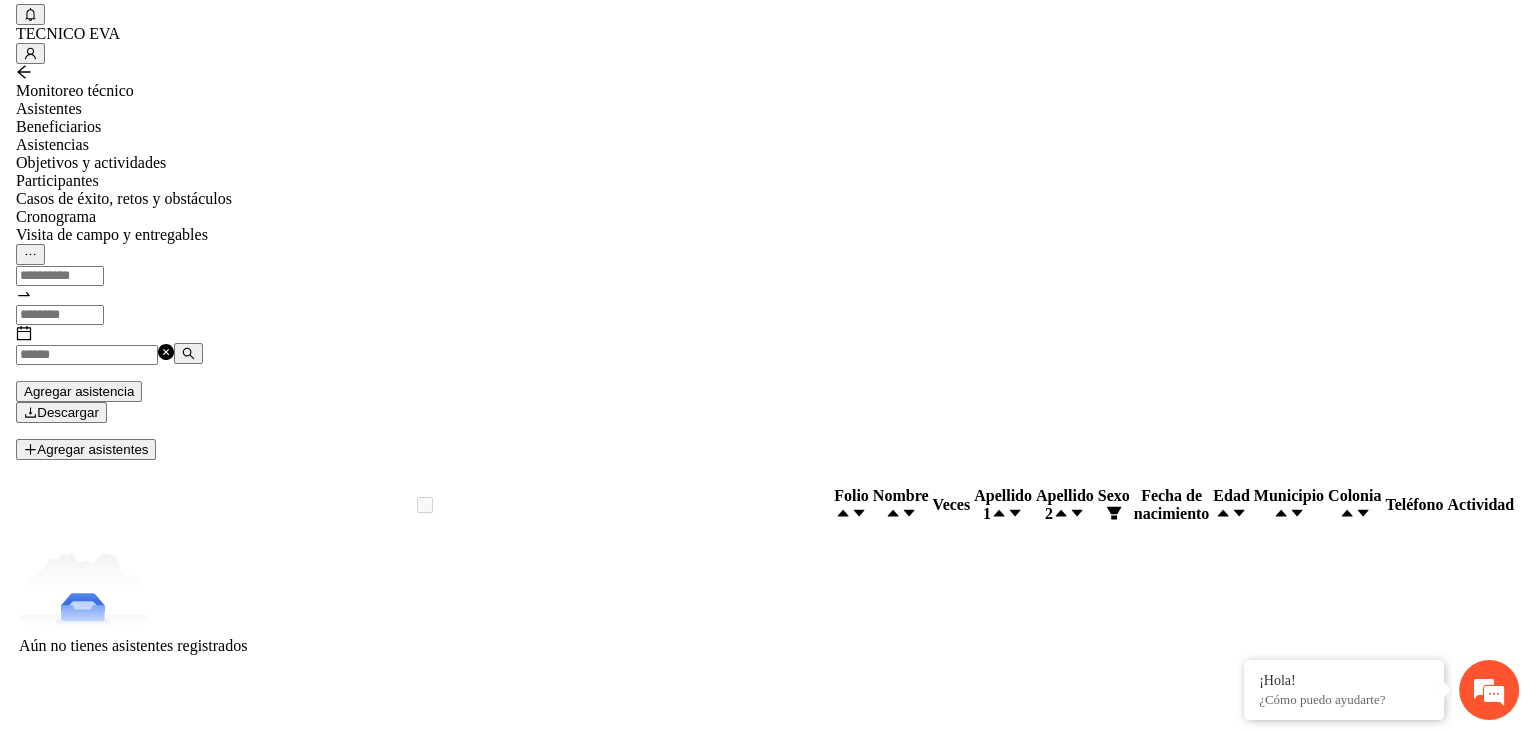 scroll, scrollTop: 0, scrollLeft: 0, axis: both 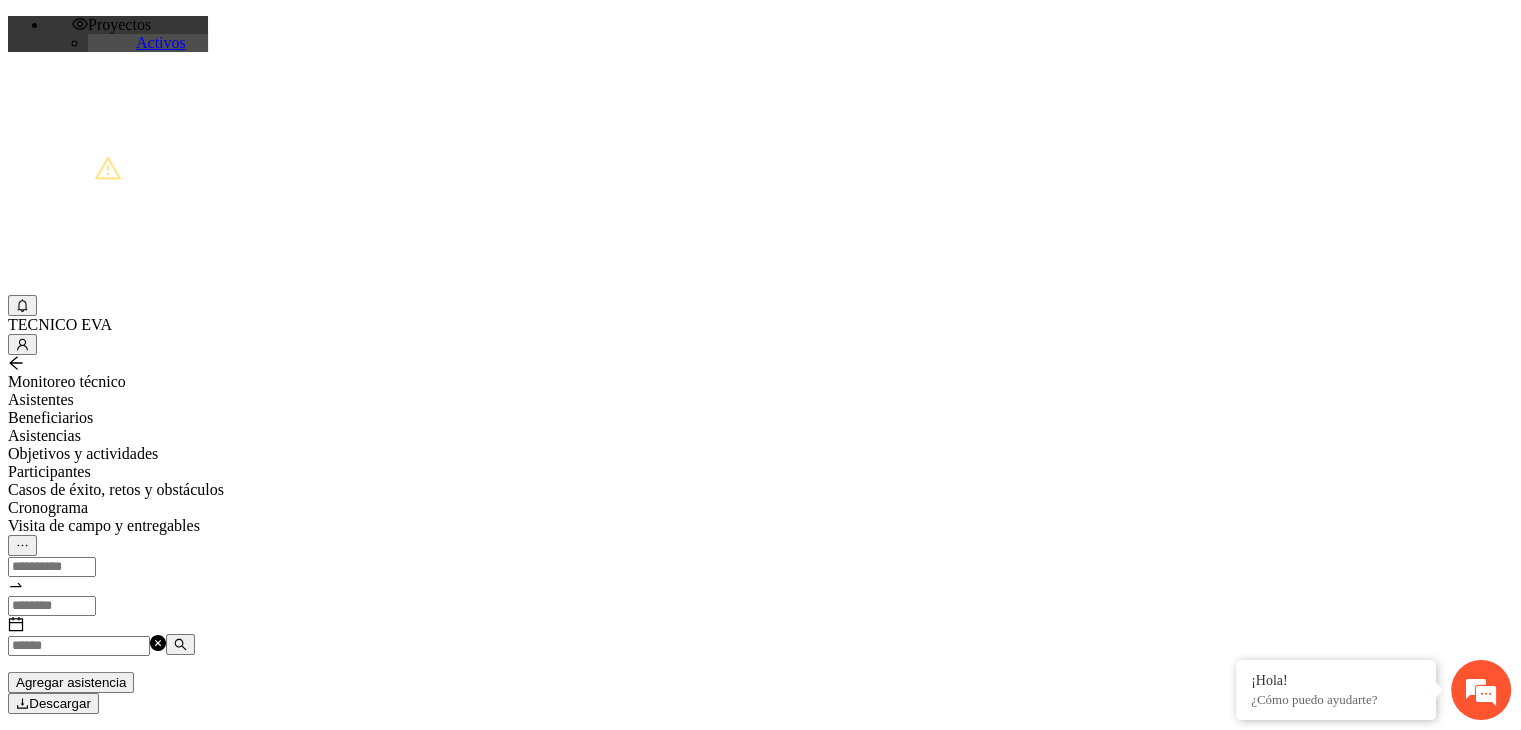 drag, startPoint x: 768, startPoint y: 217, endPoint x: 776, endPoint y: 237, distance: 21.540659 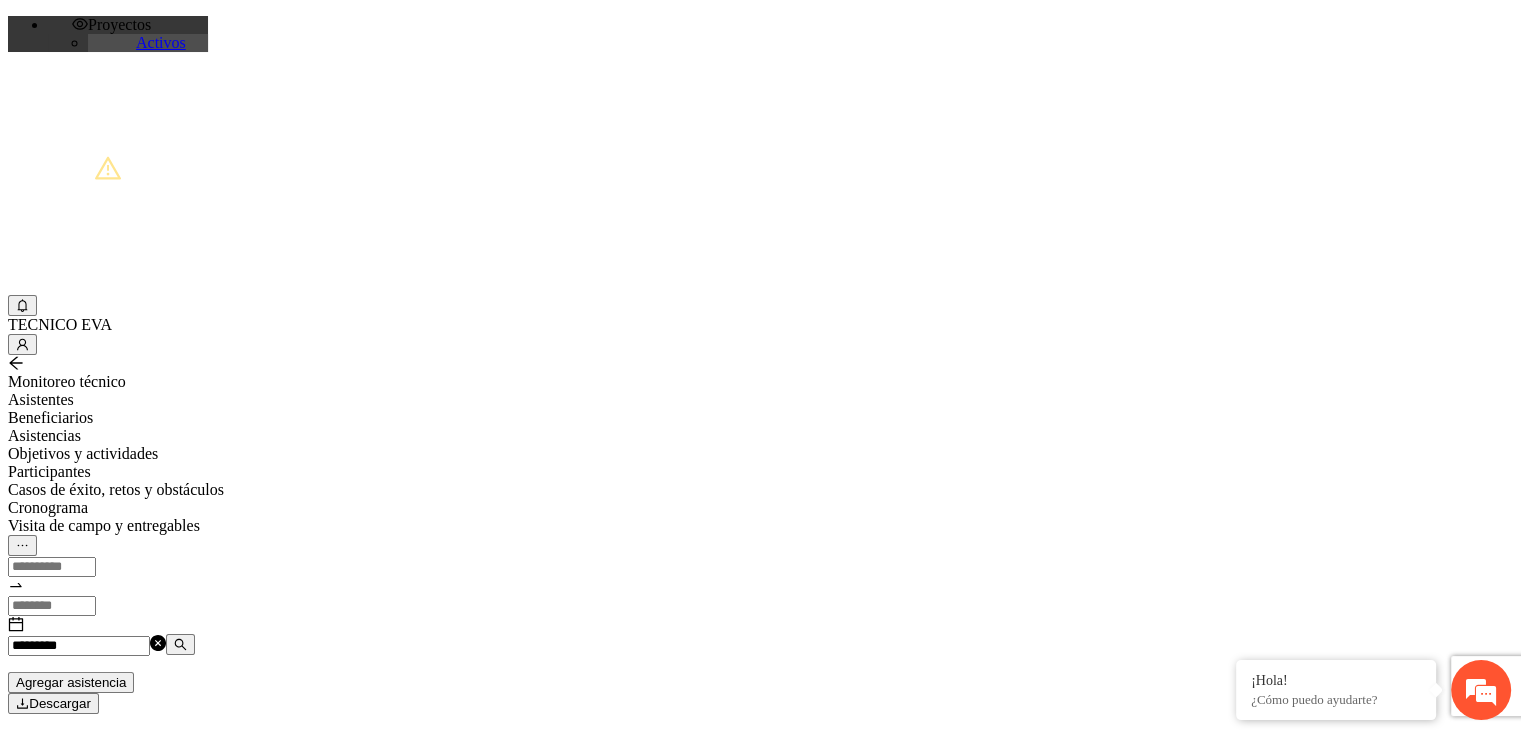 click at bounding box center [180, 644] 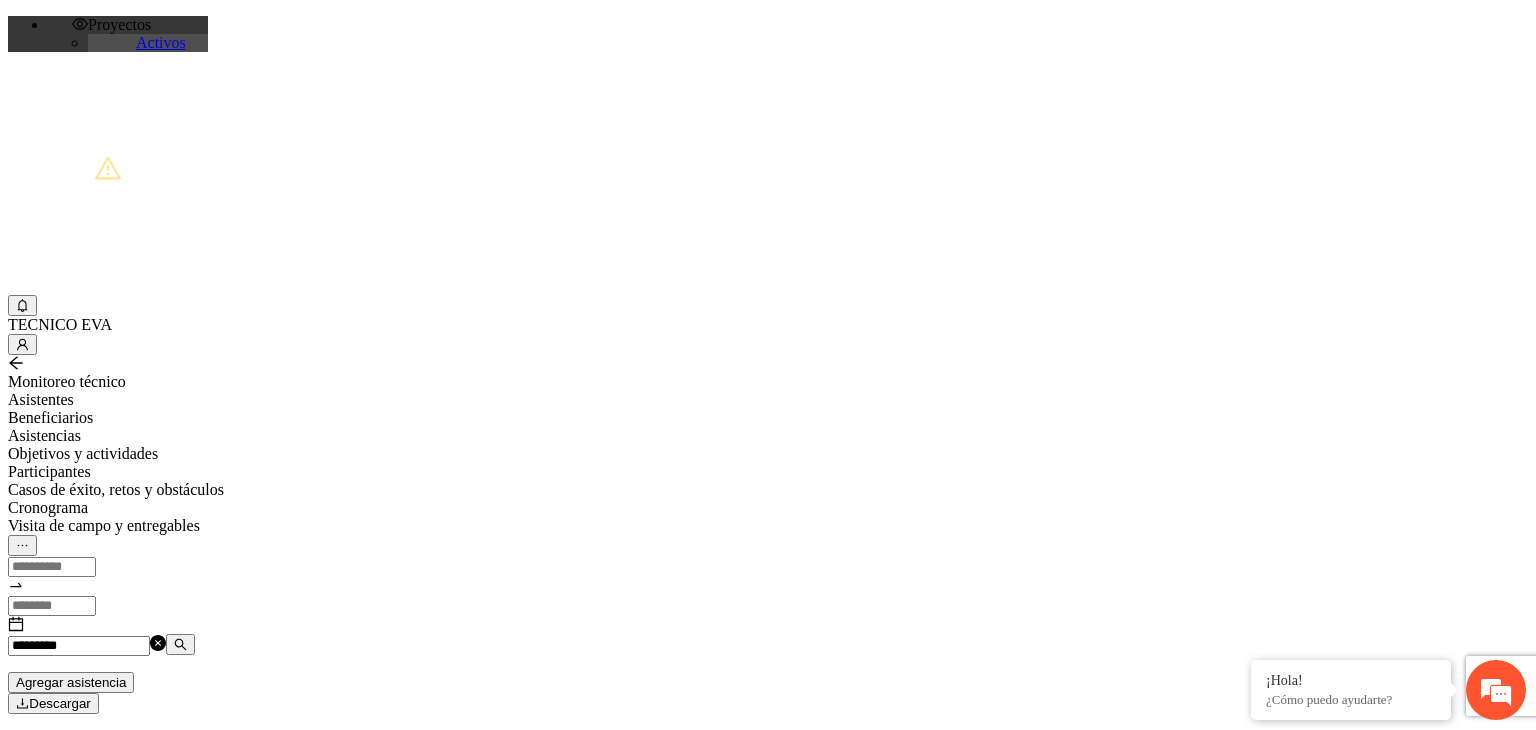type on "*********" 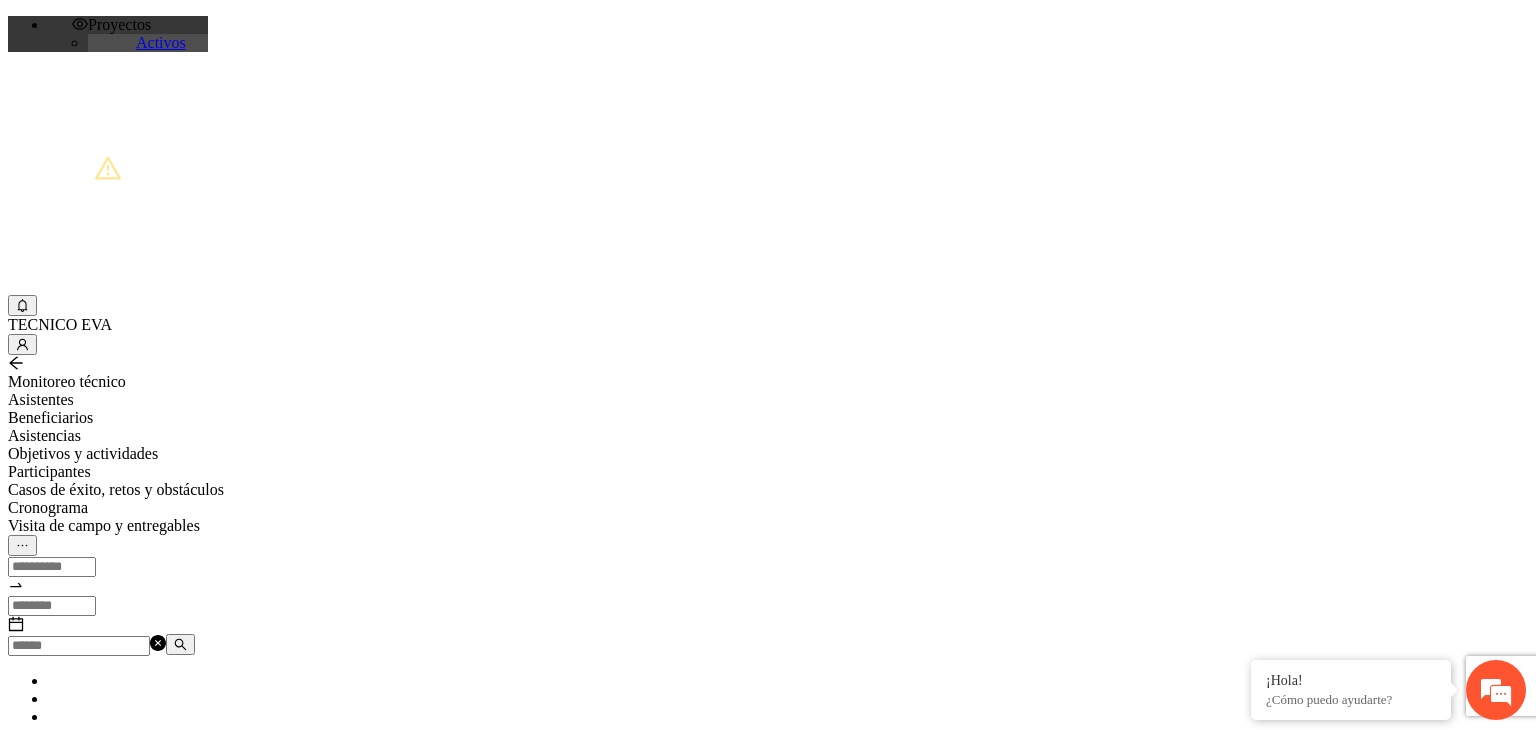 click at bounding box center [79, 646] 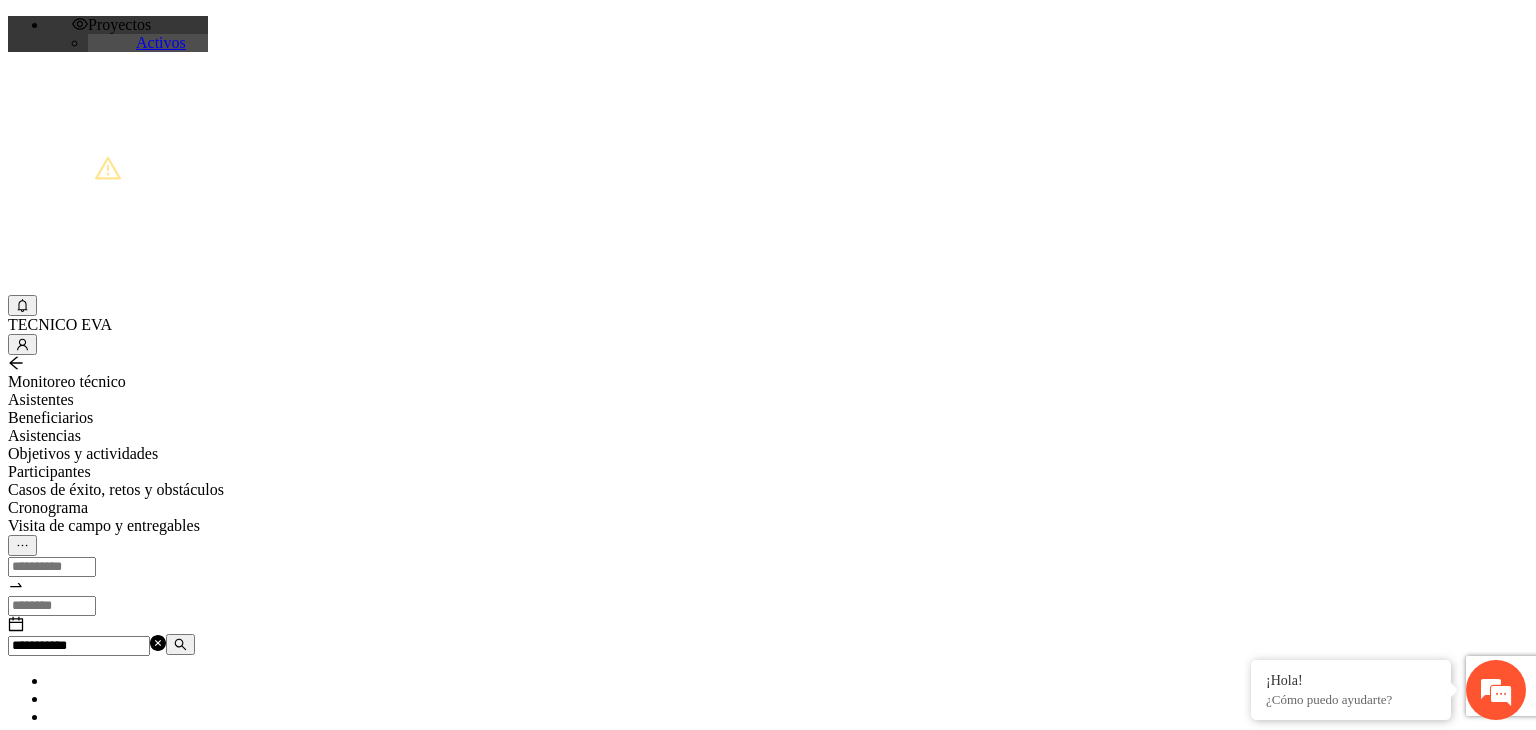 click at bounding box center [180, 644] 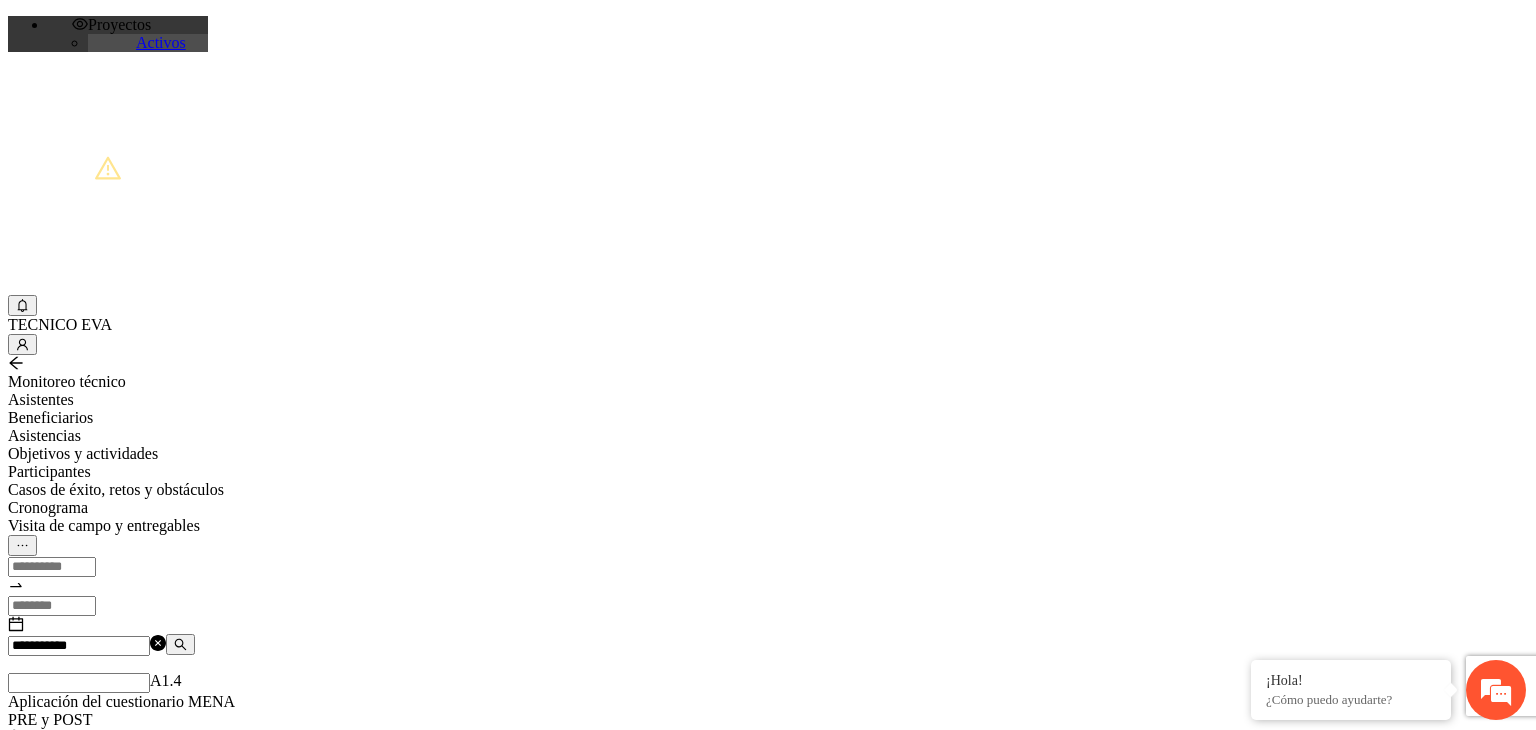 click on "A1.4 Aplicación del cuestionario MENA PRE y POST" at bounding box center (121, 700) 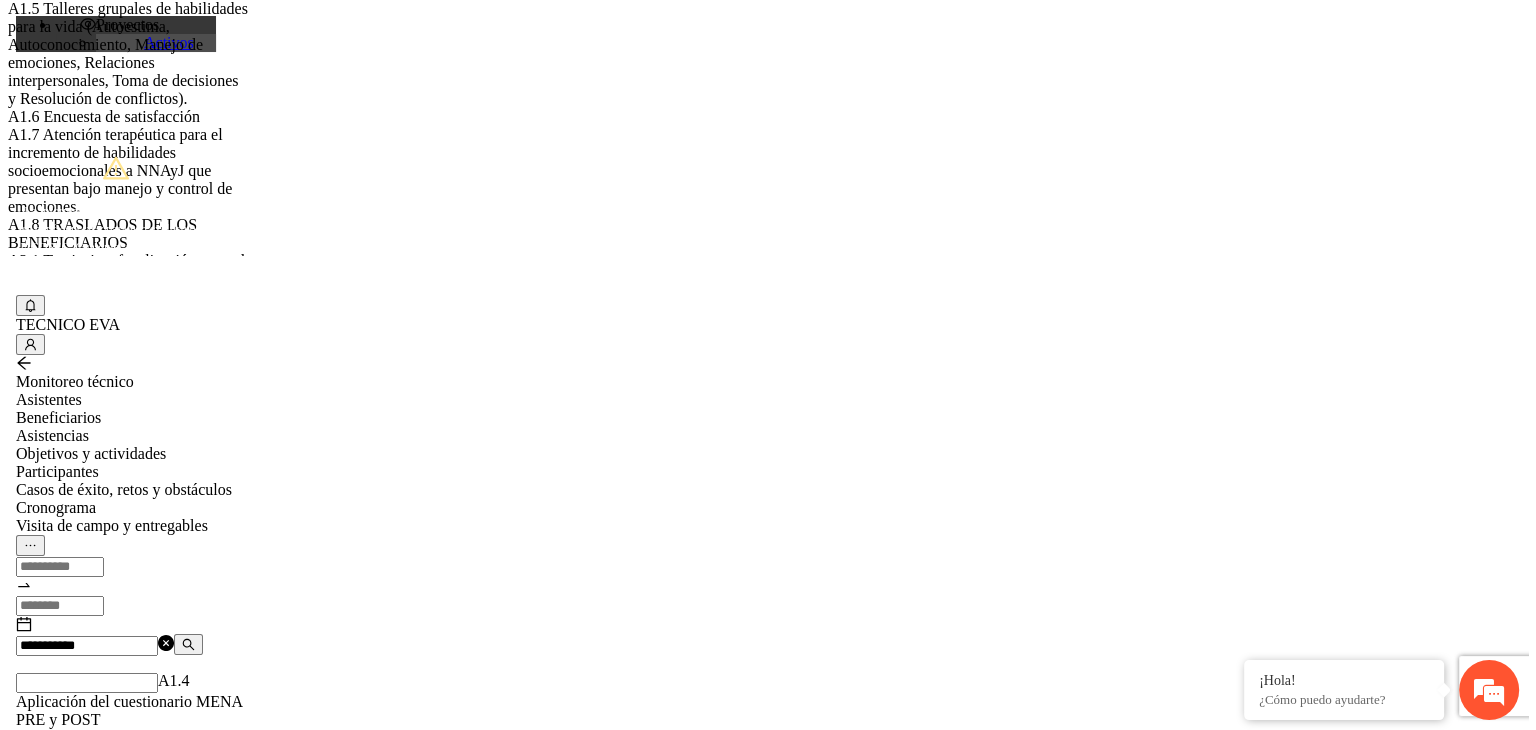 scroll, scrollTop: 160, scrollLeft: 0, axis: vertical 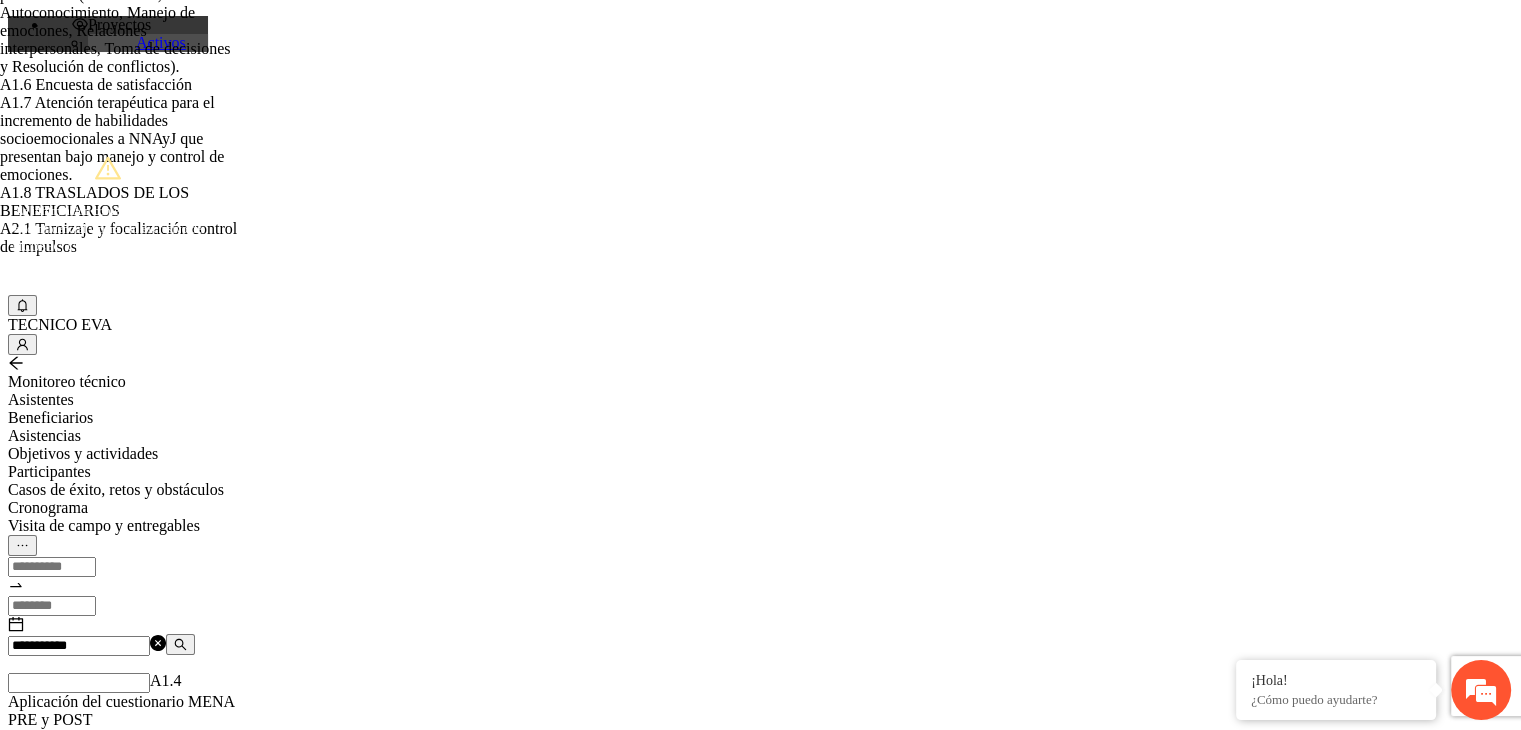 click on "A2.5  ATENCIÓN TERAPÉUTICA PARA EL MANEJO Y CONTROL DE IMPULSOS A NNAYJ QUE PRESENTAN CONDUCTAS VIOLENTAS/AGRESIVAS." at bounding box center (120, 427) 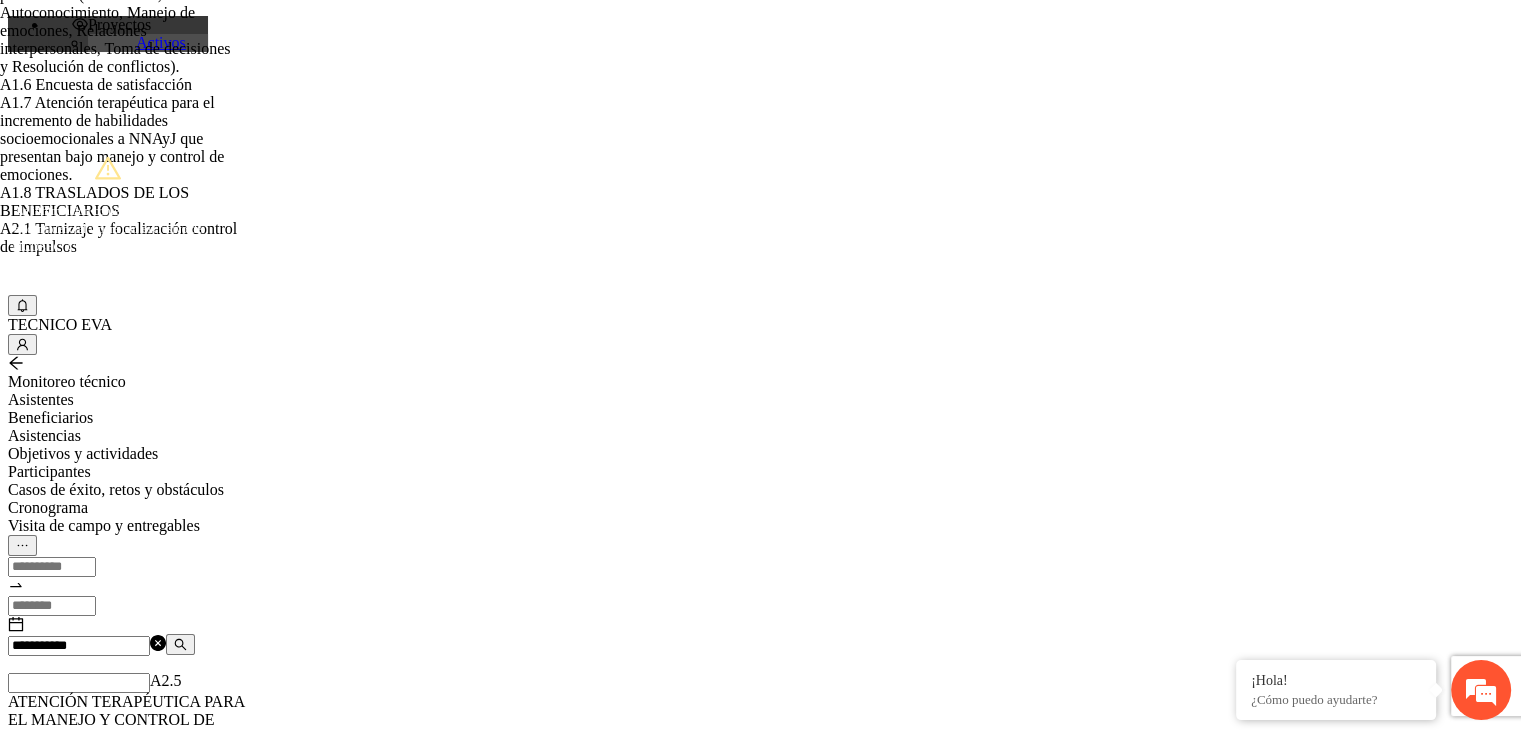 click at bounding box center (180, 644) 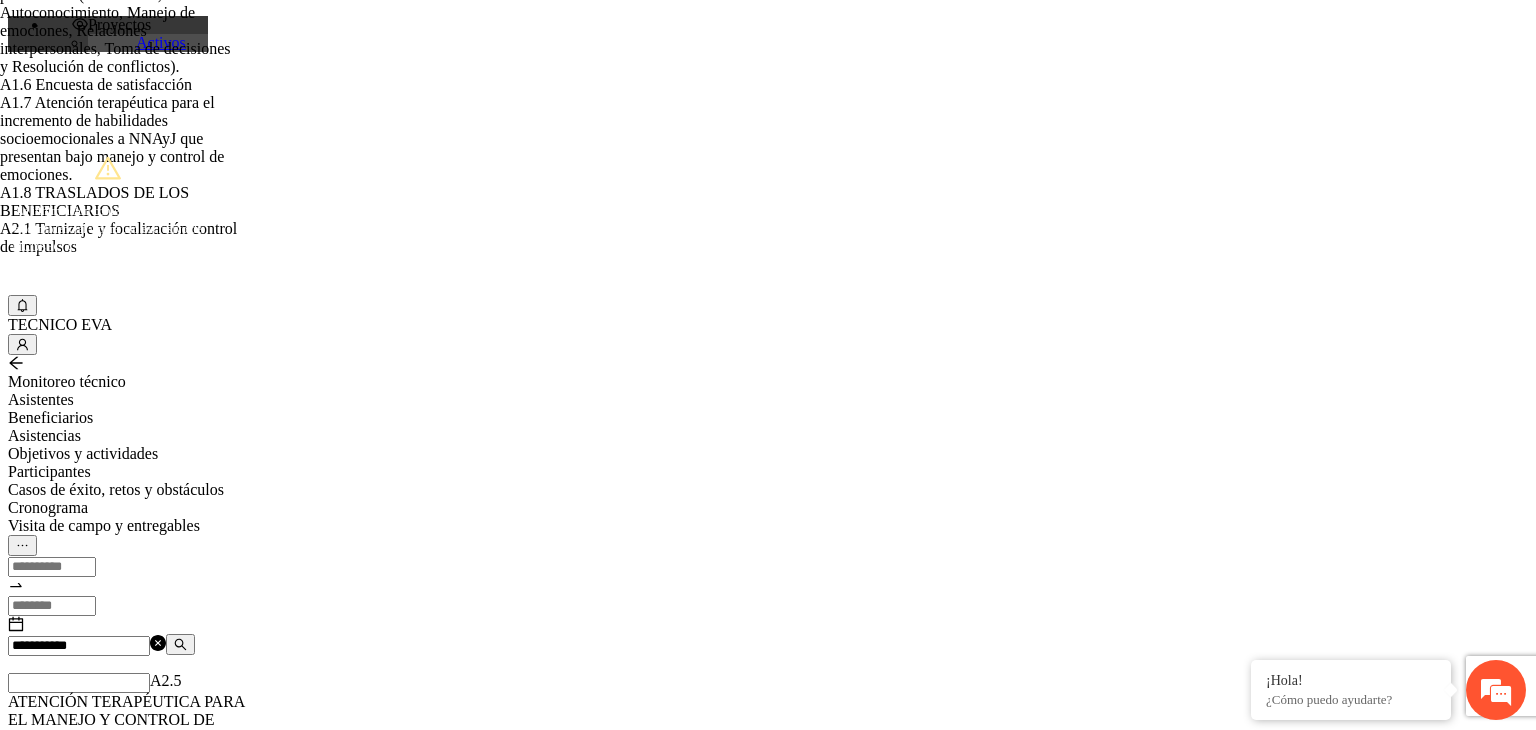 click on "**********" at bounding box center (79, 646) 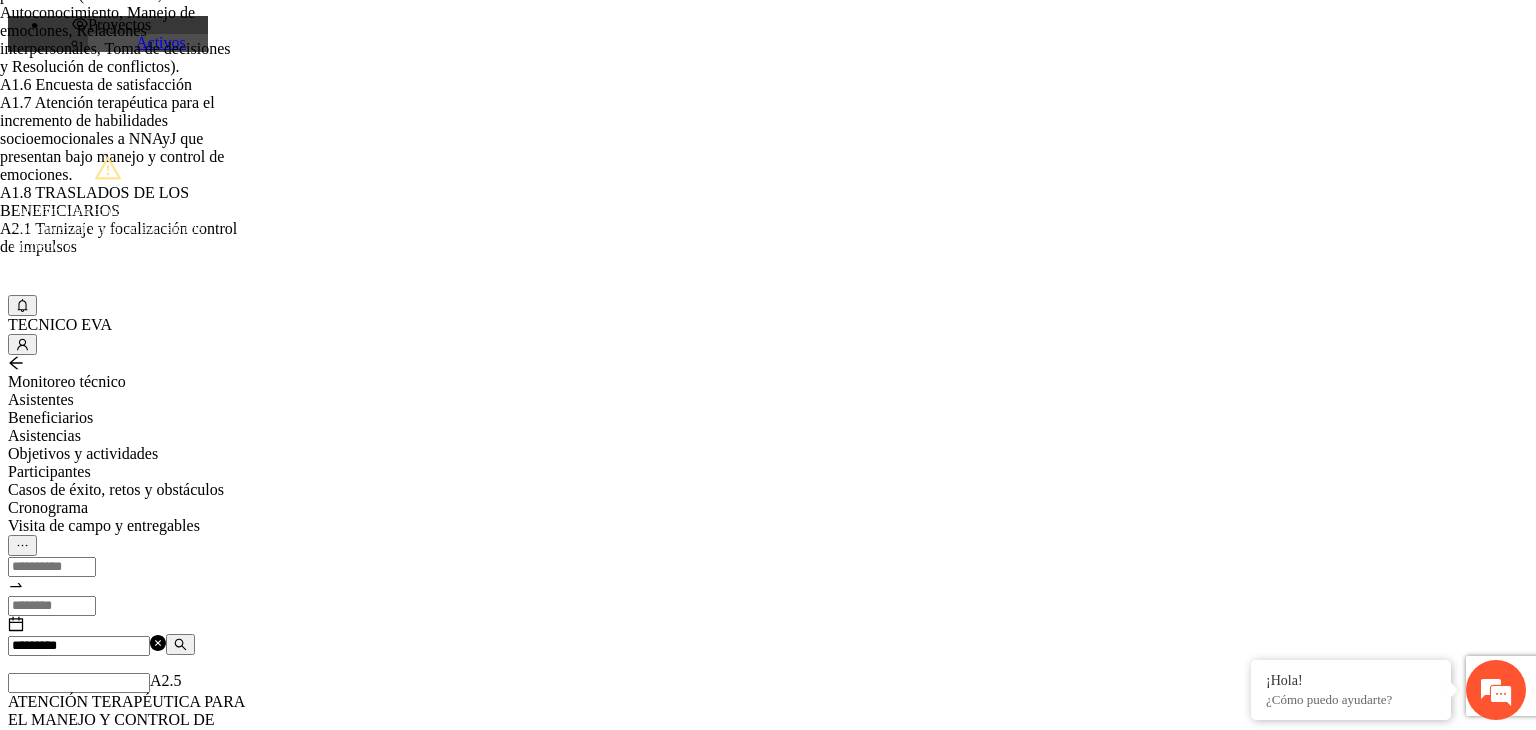 click at bounding box center (180, 644) 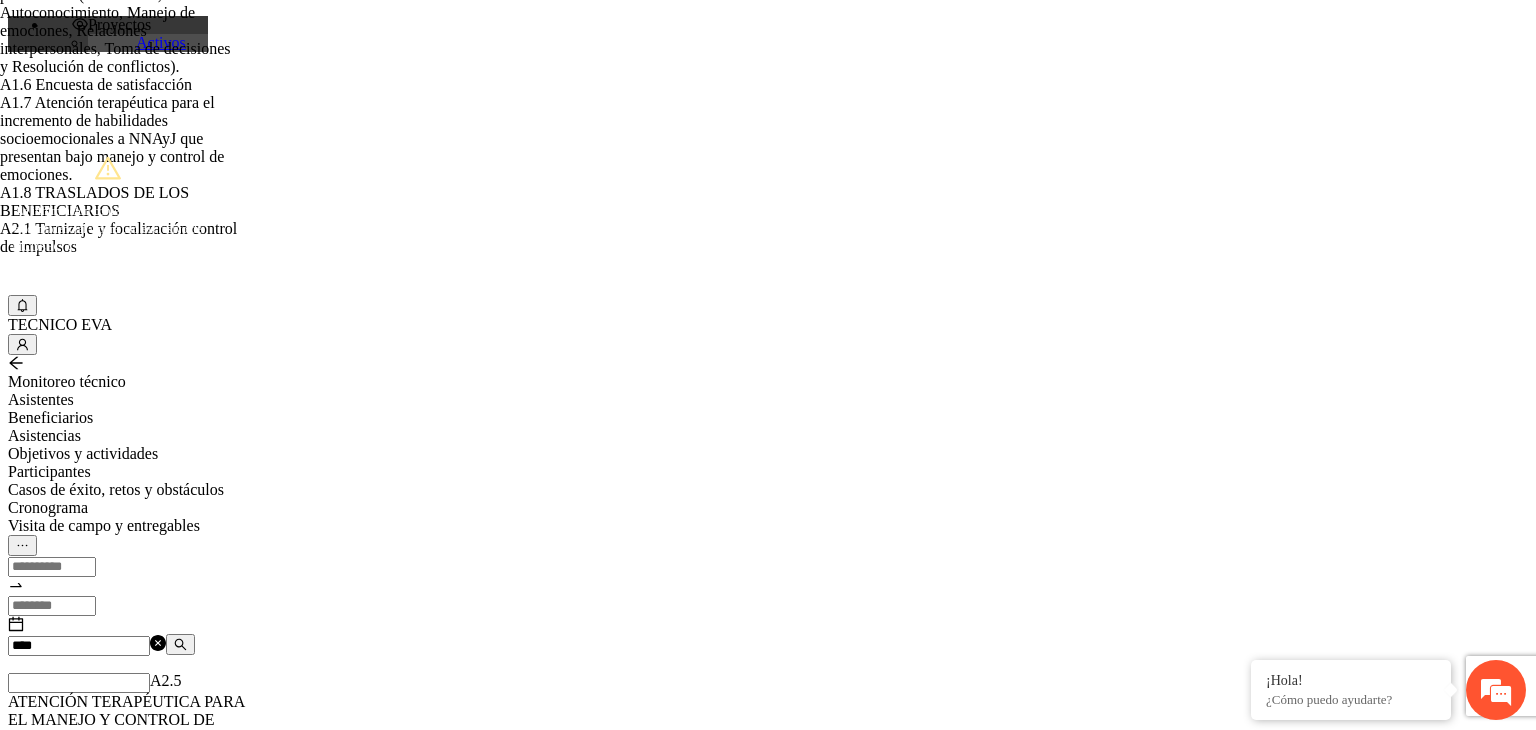 click on "****" at bounding box center (79, 646) 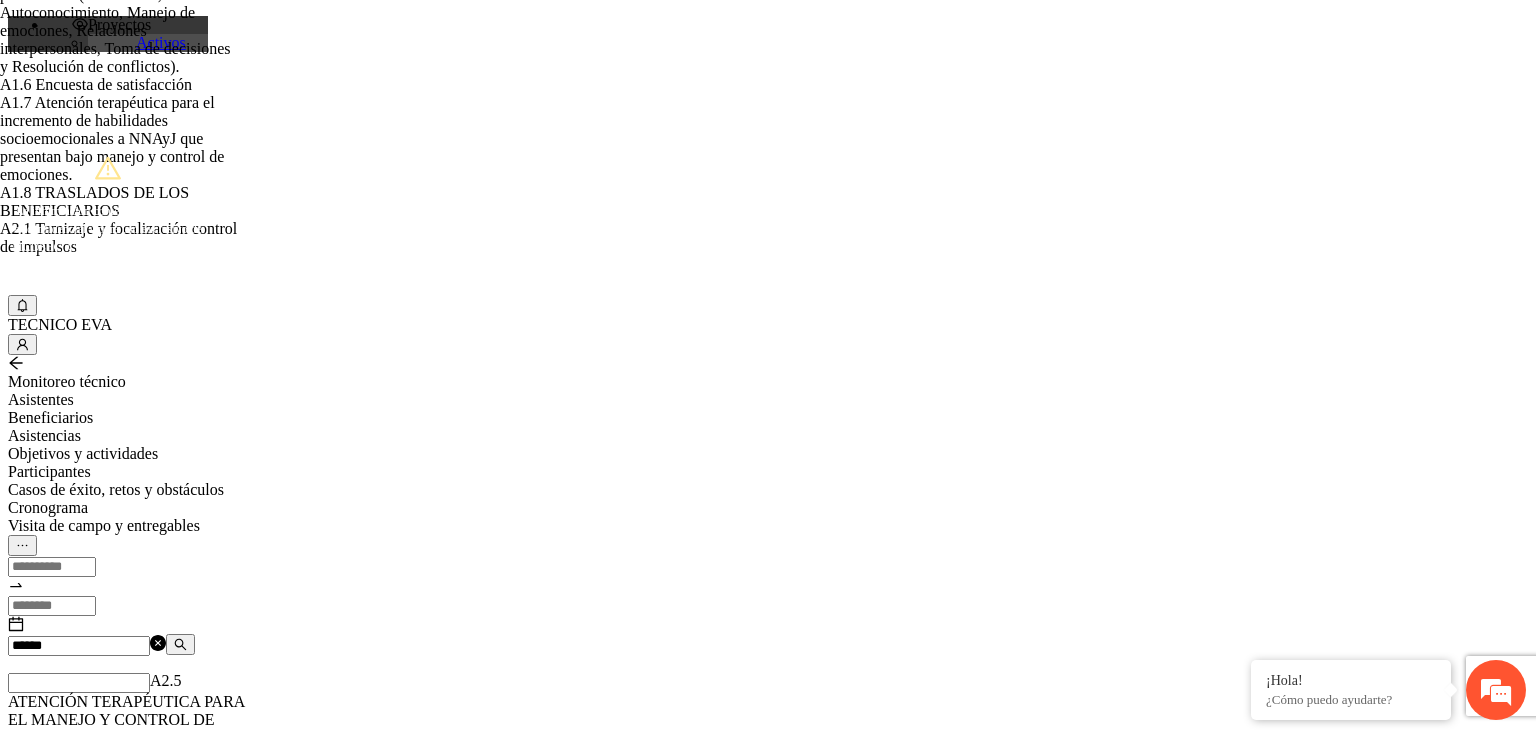 type on "******" 